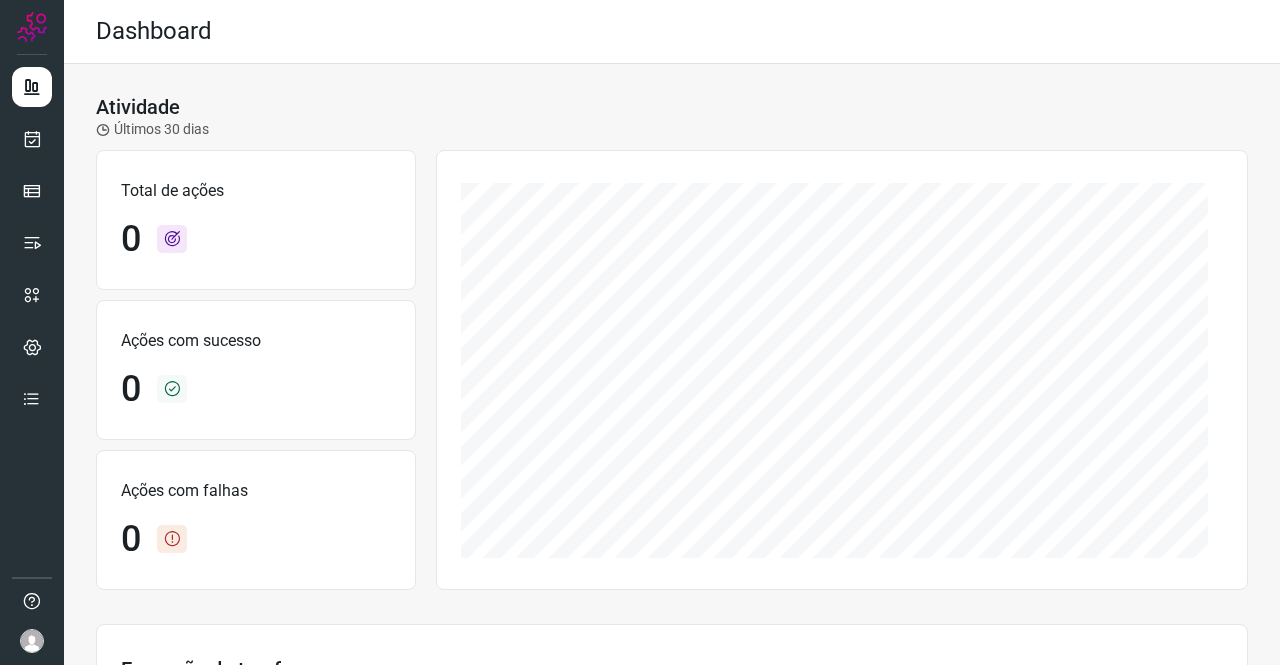 scroll, scrollTop: 0, scrollLeft: 0, axis: both 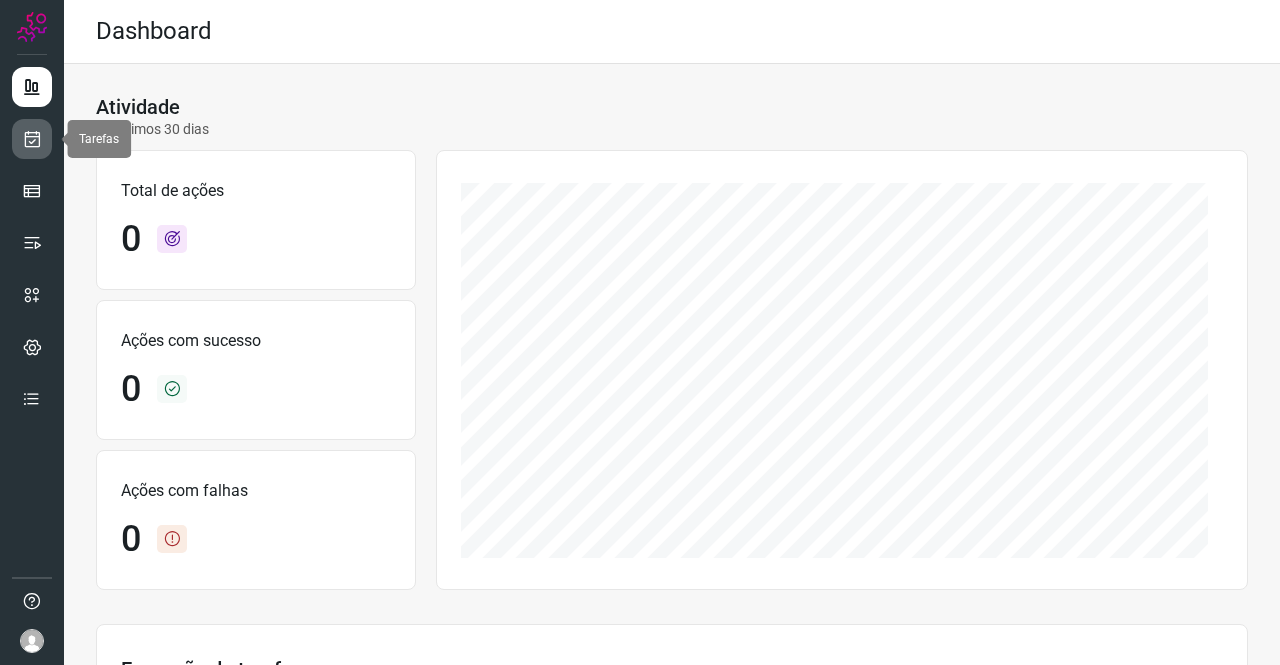 click at bounding box center (32, 139) 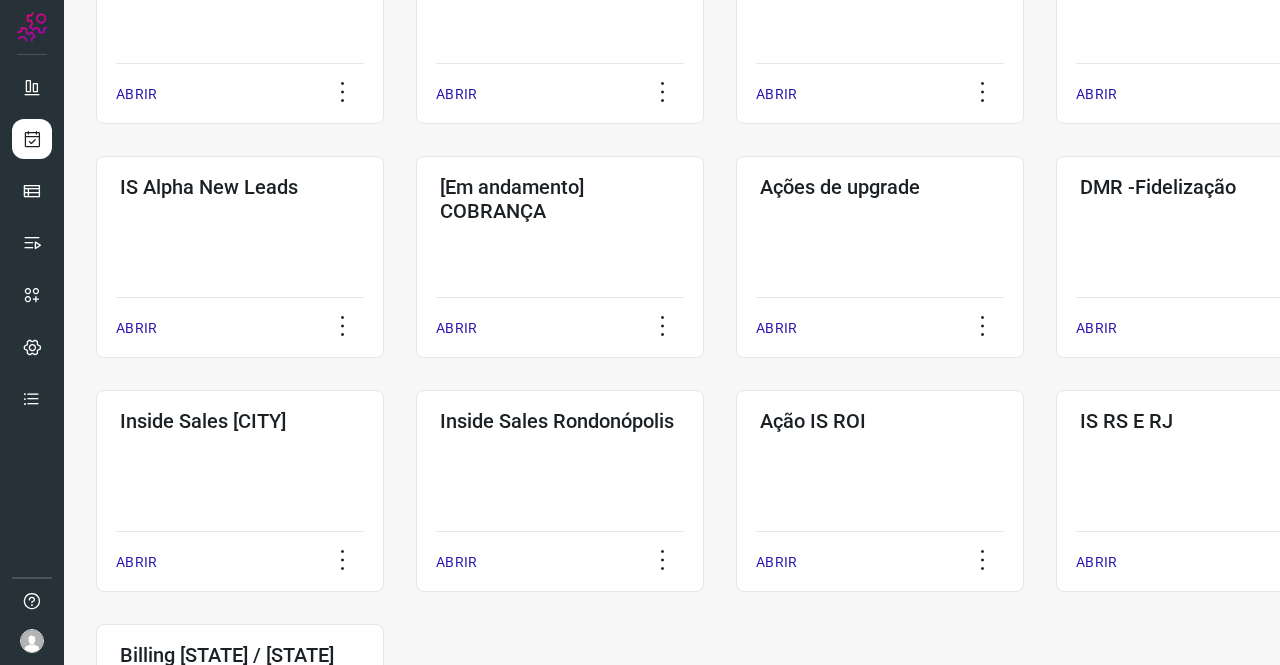 scroll, scrollTop: 700, scrollLeft: 0, axis: vertical 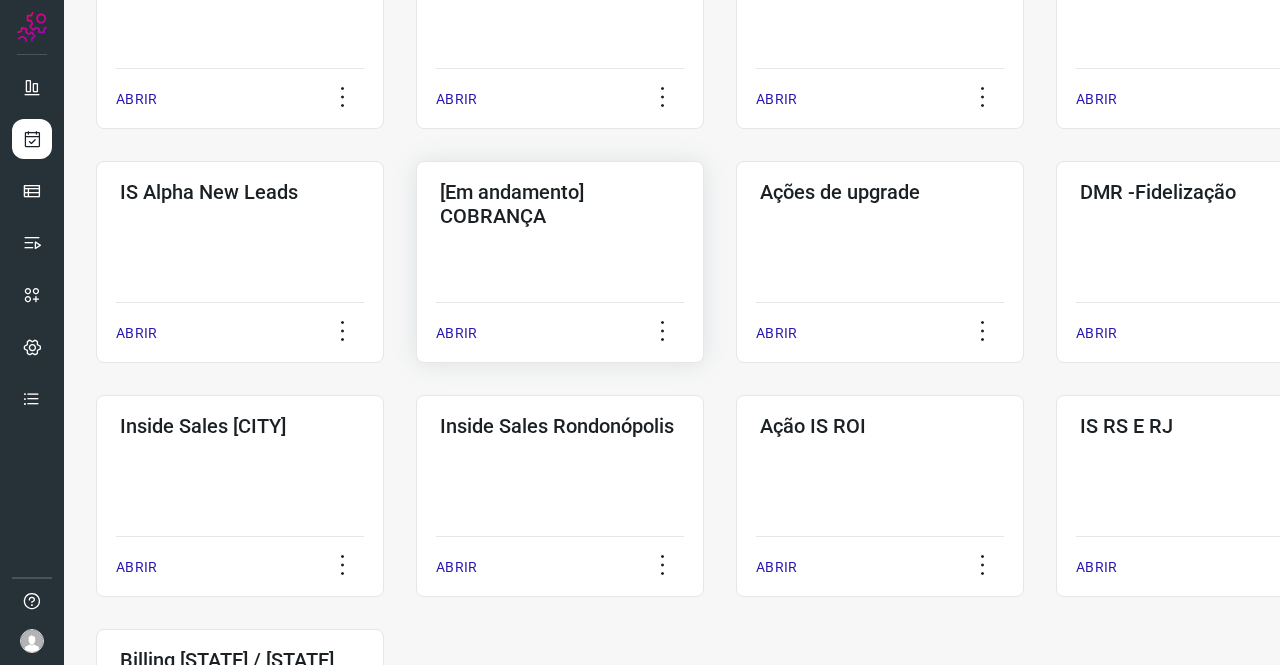 click on "[STATUS] [TEXT] [TEXT]" 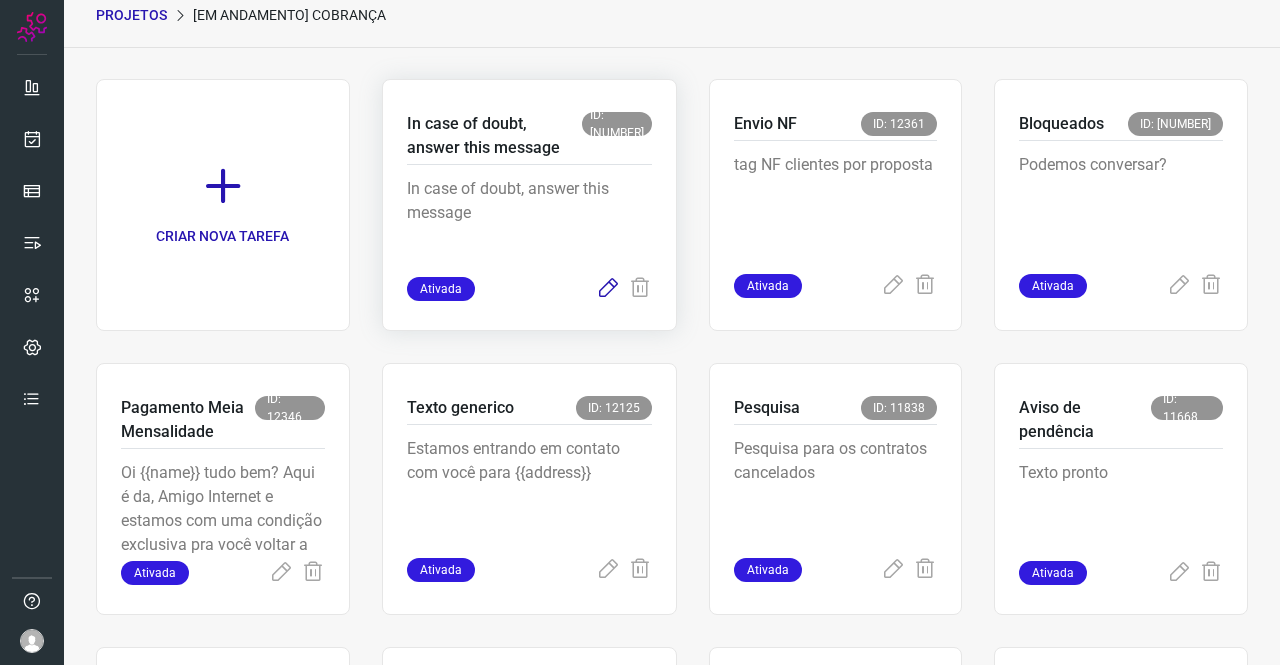 click at bounding box center [608, 289] 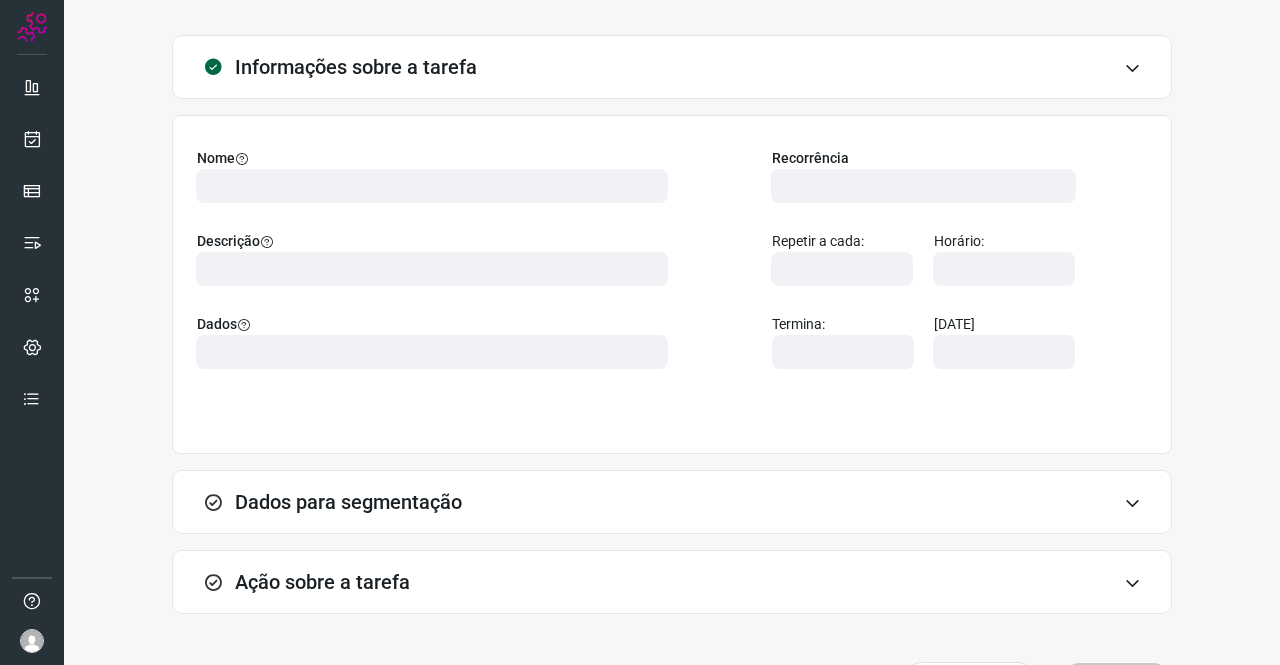 type on "569901" 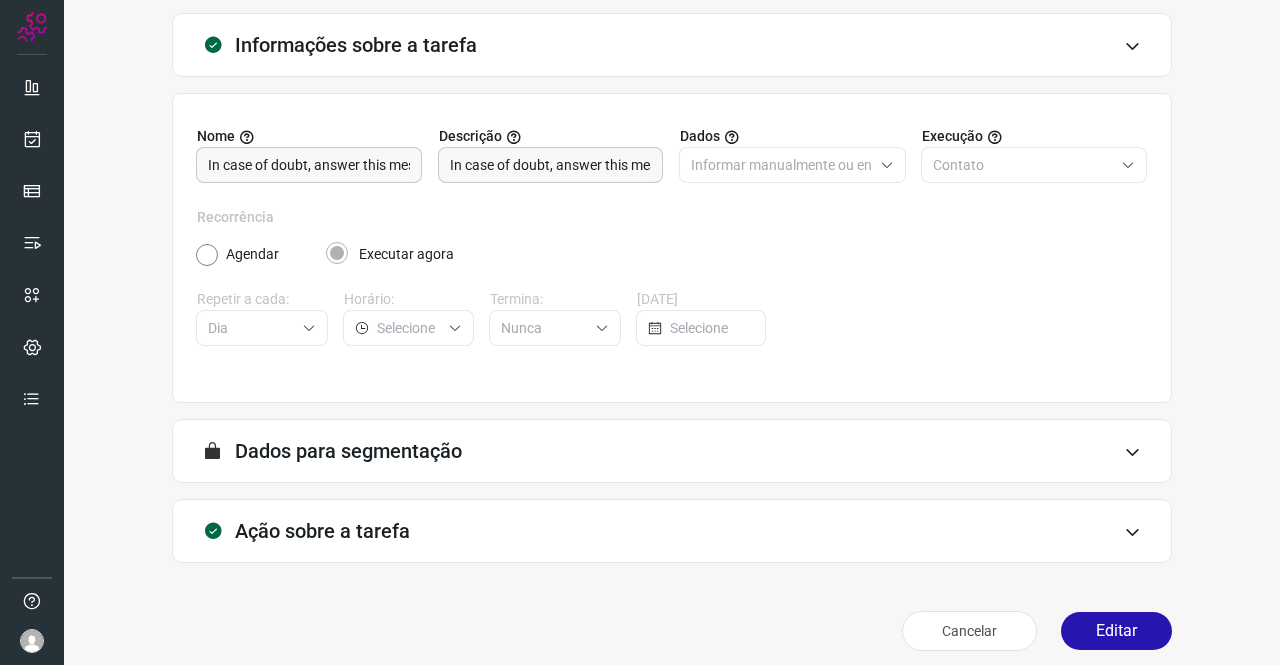 scroll, scrollTop: 115, scrollLeft: 0, axis: vertical 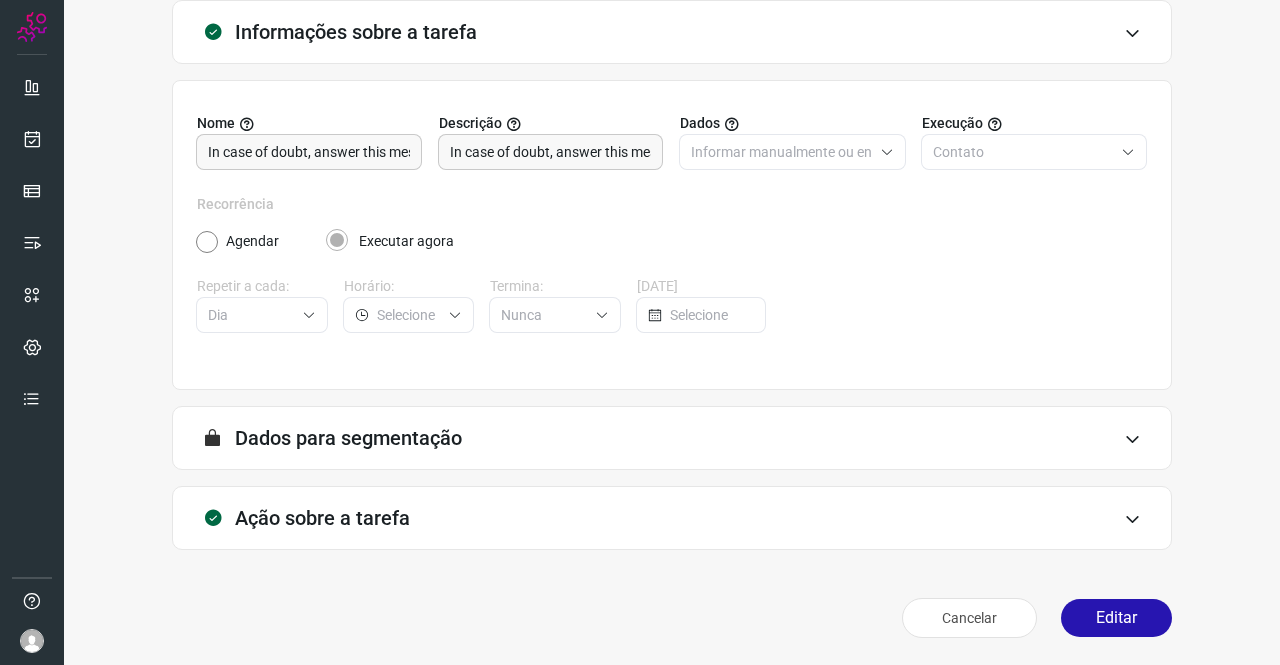 click on "Ação sobre a tarefa" at bounding box center [322, 518] 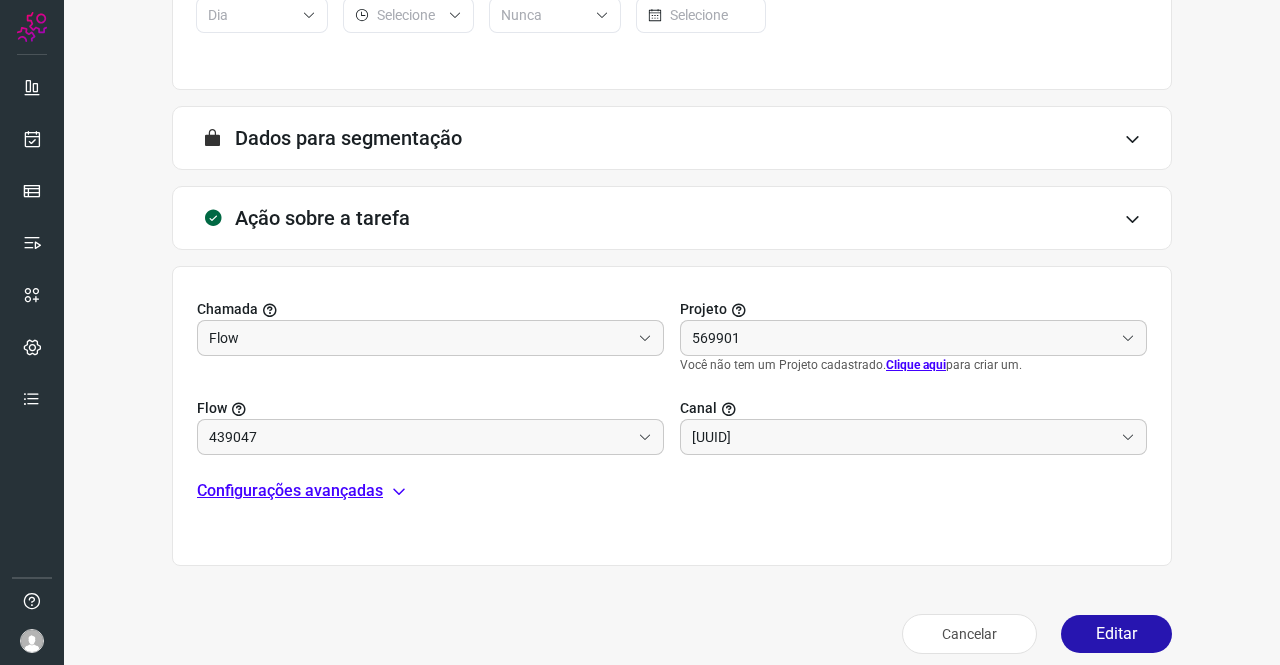 click on "Configurações avançadas" at bounding box center [290, 491] 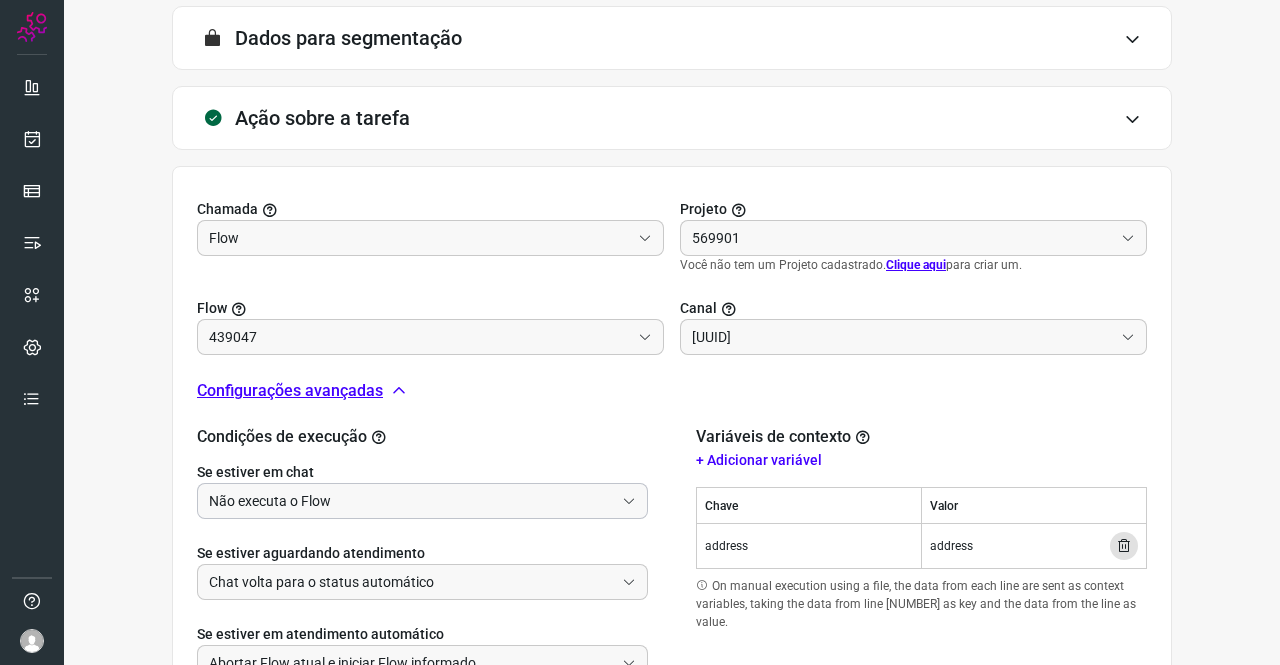 scroll, scrollTop: 678, scrollLeft: 0, axis: vertical 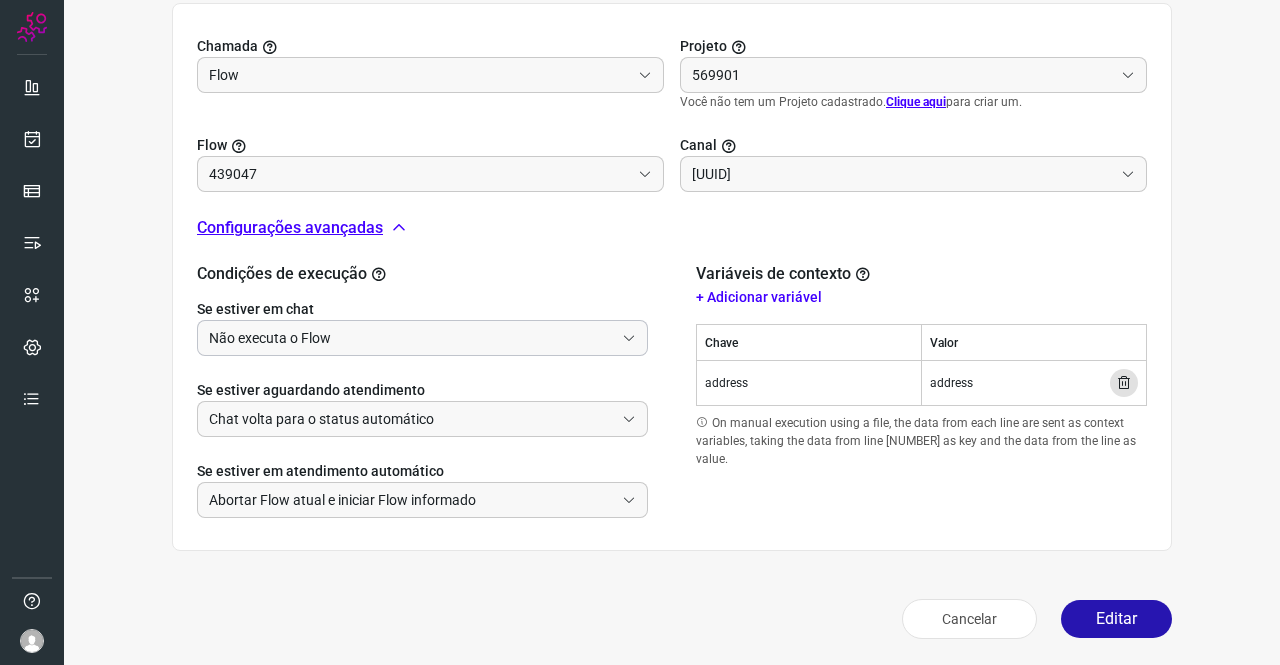 click on "Não executa o Flow" at bounding box center [411, 338] 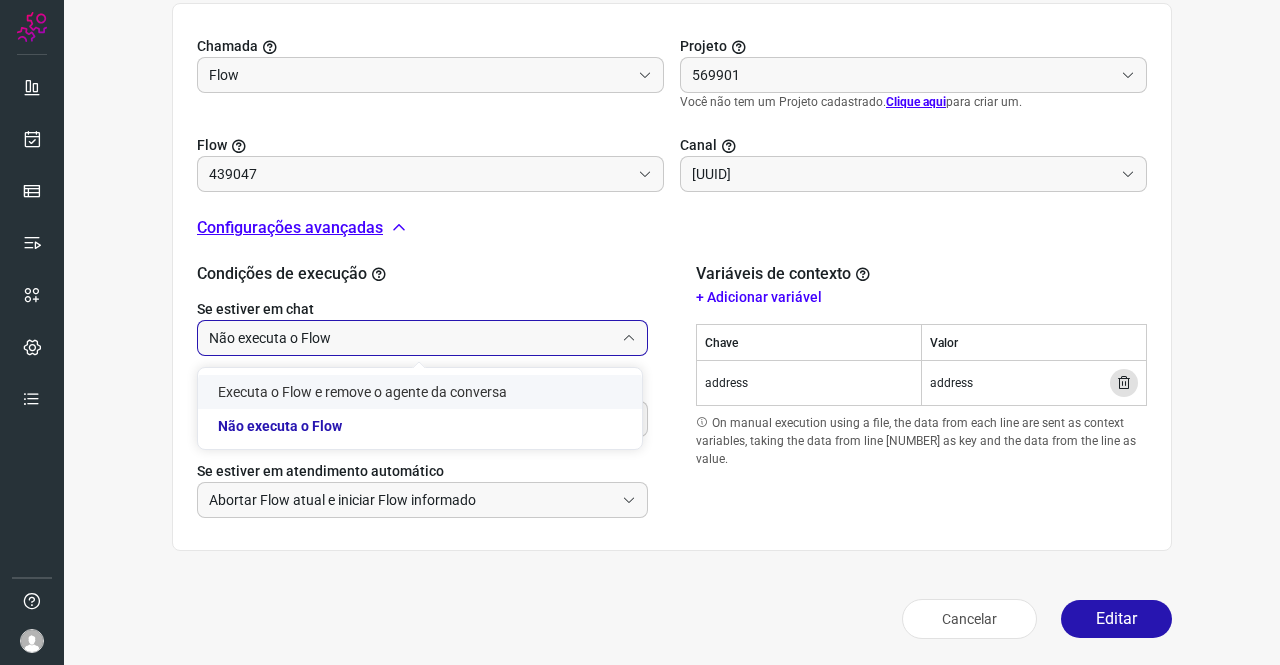 click on "Executa o Flow e remove o agente da conversa" 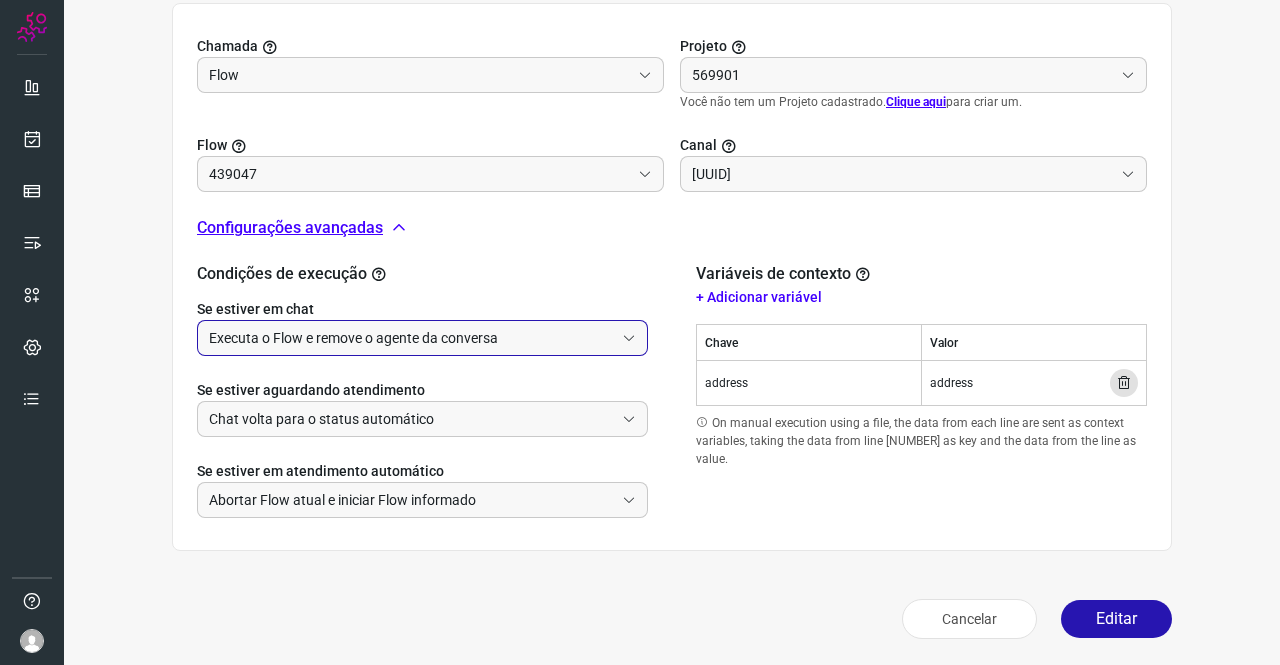 type on "Amigo 0800" 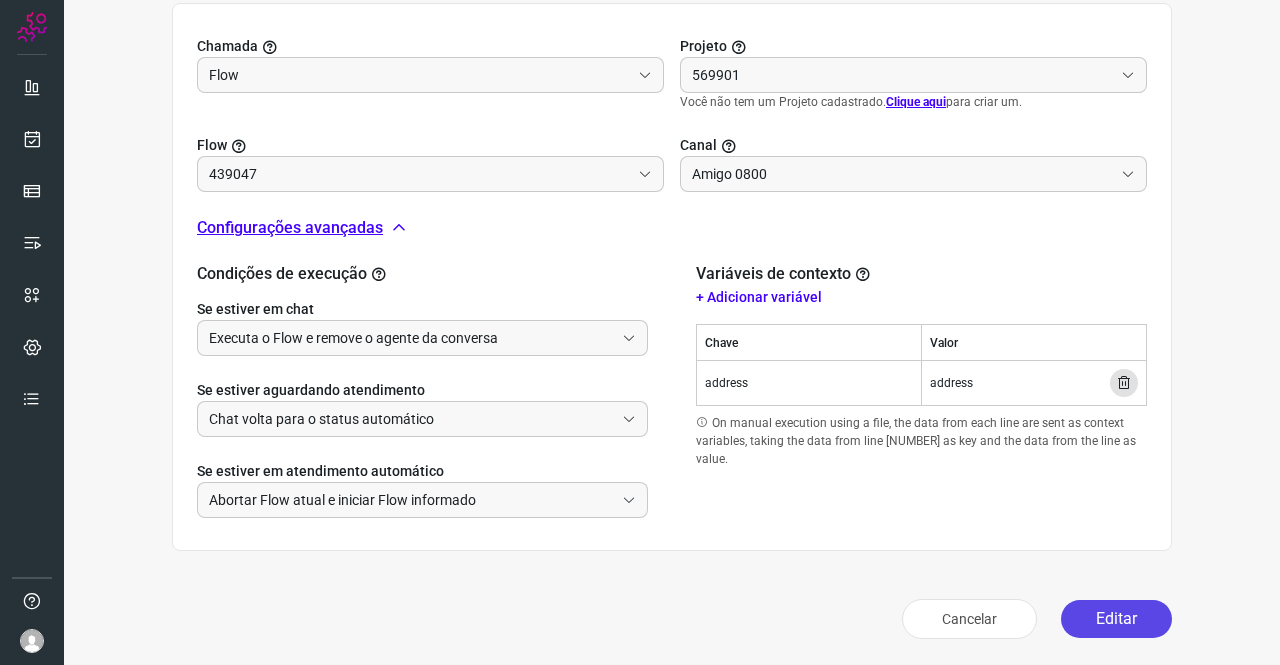 click on "Editar" at bounding box center (1116, 619) 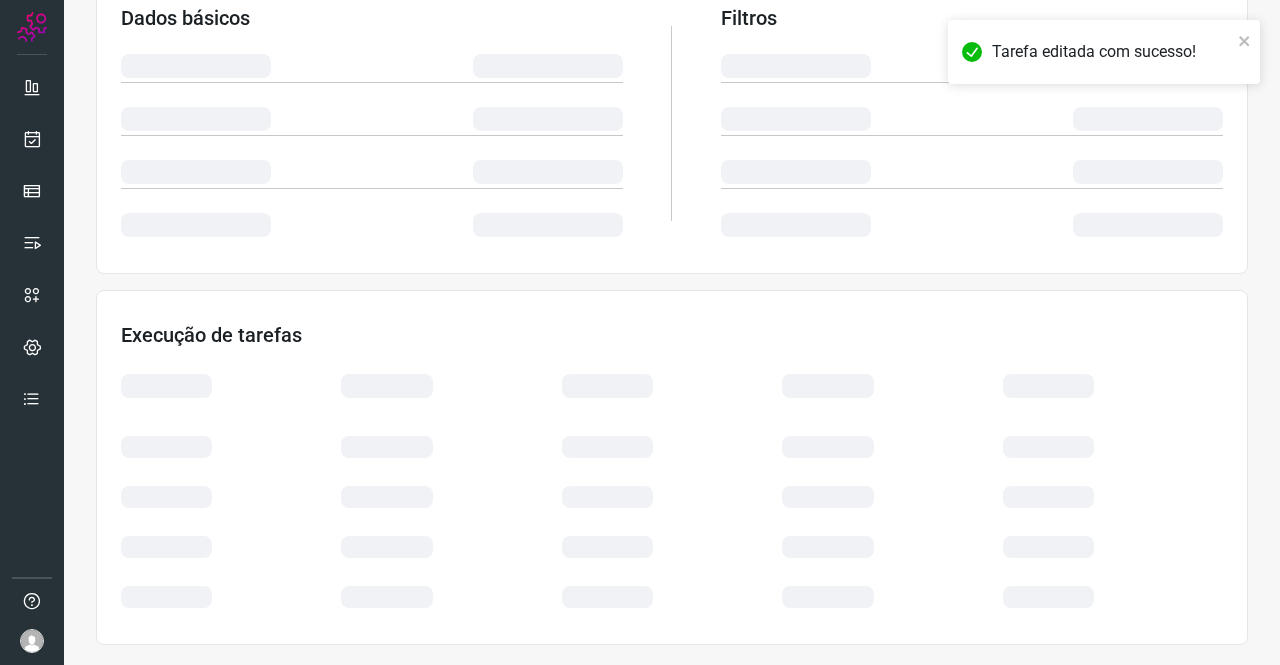 scroll, scrollTop: 364, scrollLeft: 0, axis: vertical 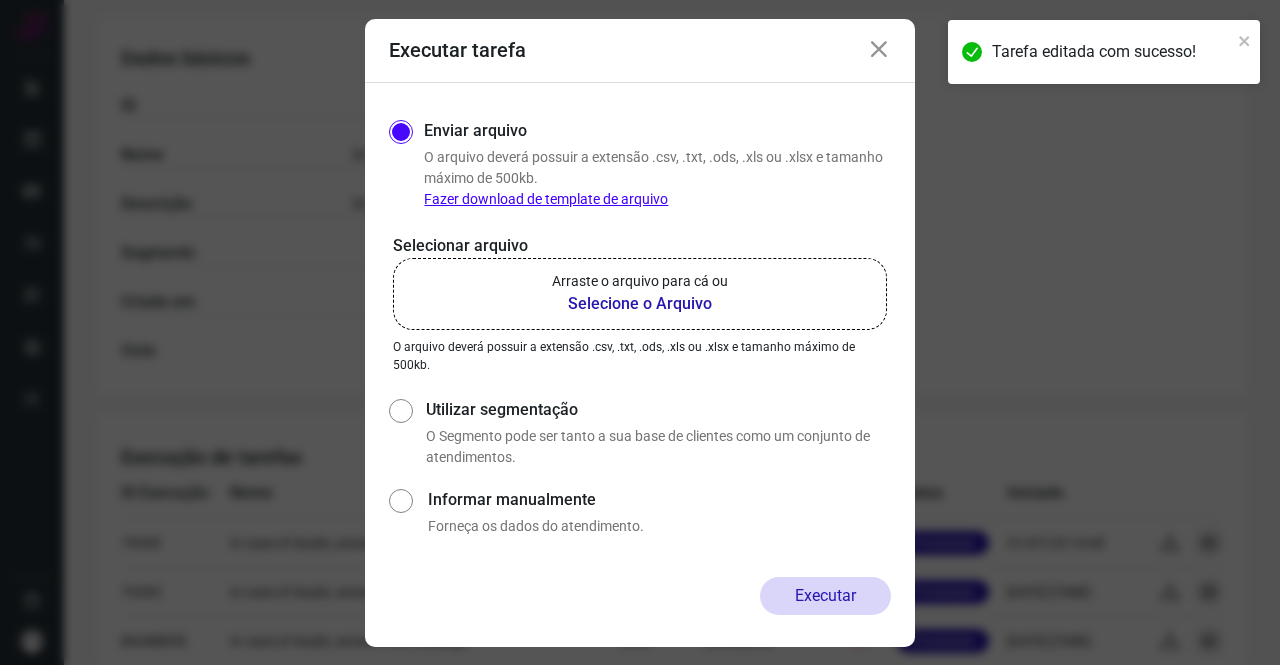 click on "Arraste o arquivo para cá ou" at bounding box center (640, 281) 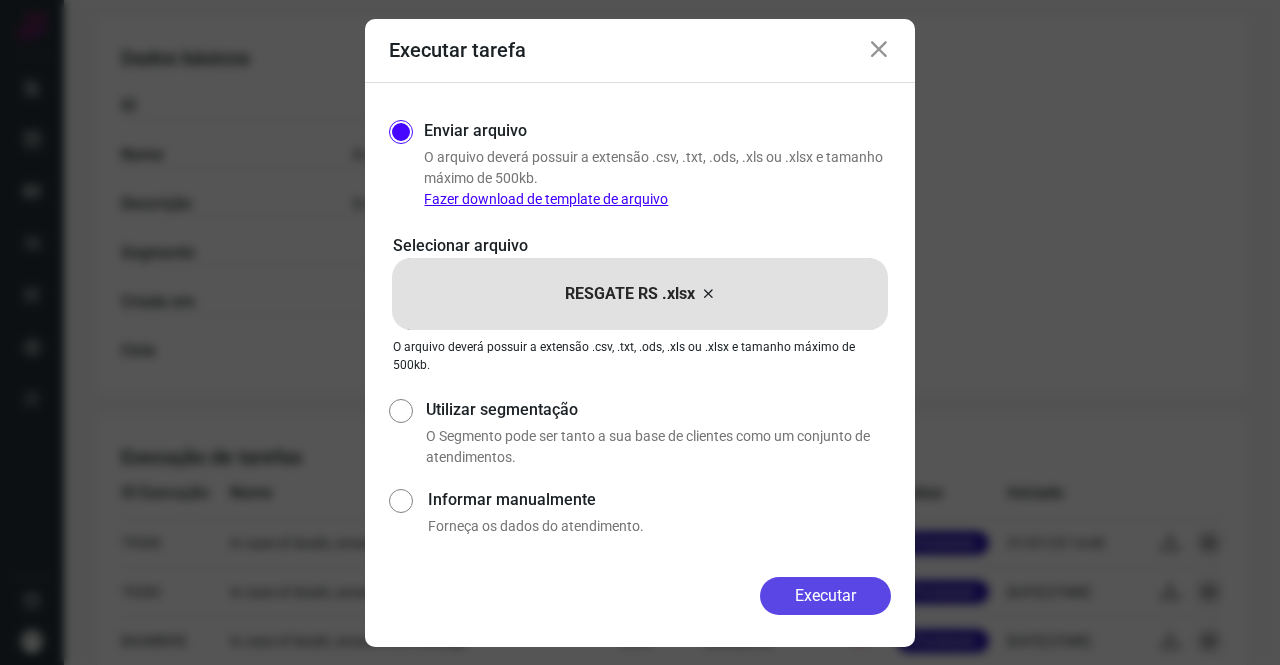 click on "Executar" at bounding box center (825, 596) 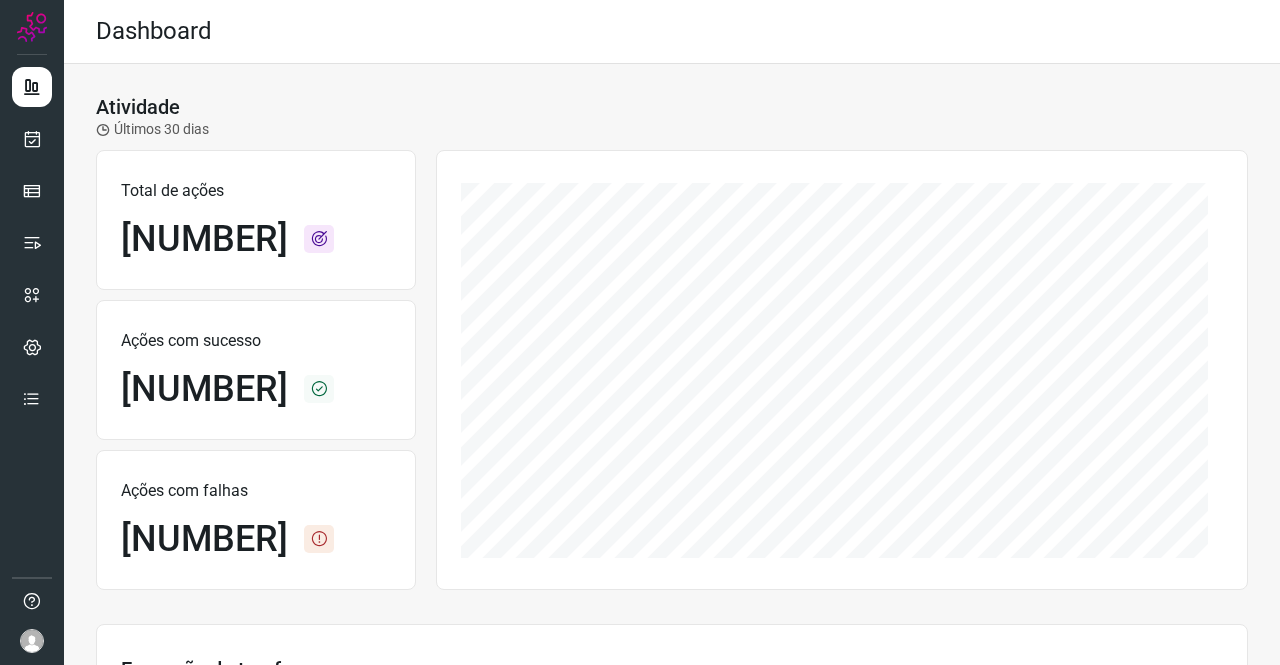 scroll, scrollTop: 0, scrollLeft: 0, axis: both 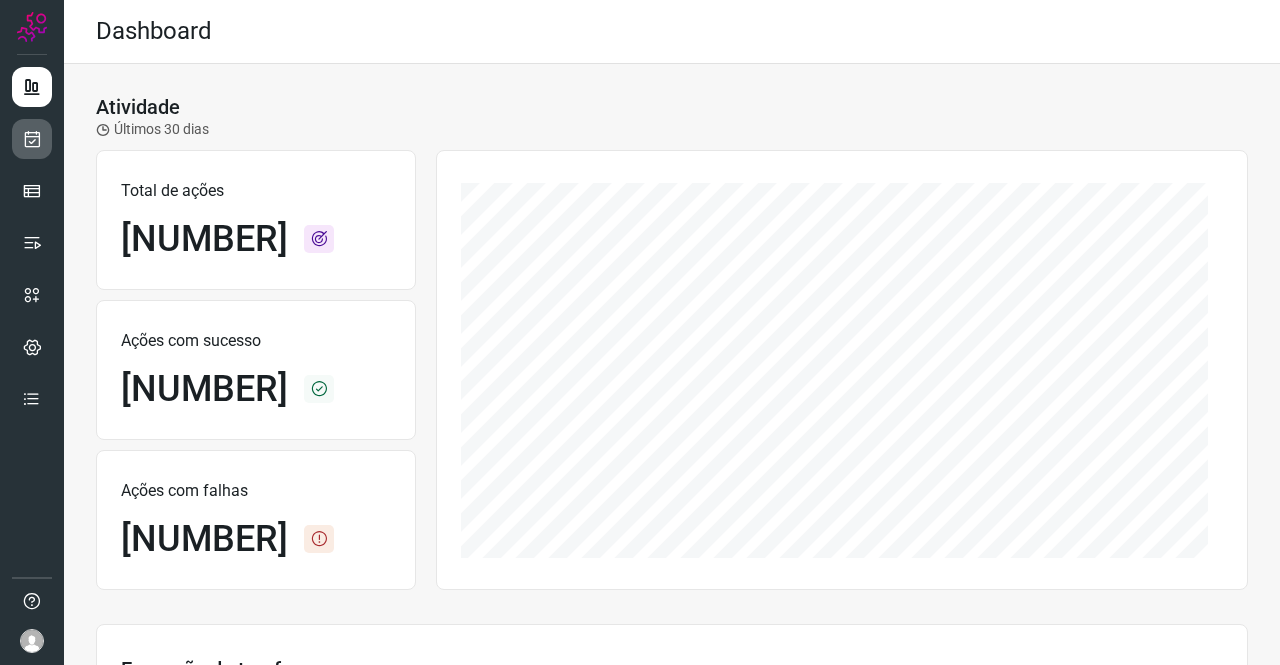 click at bounding box center (32, 139) 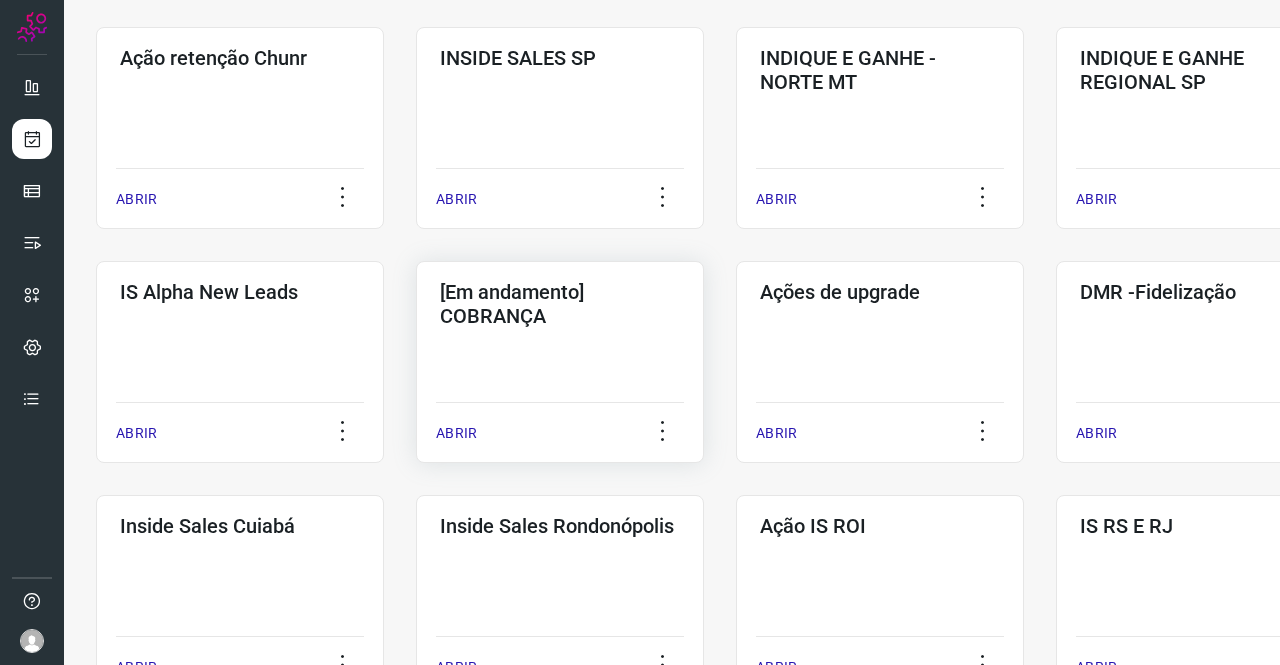 click on "[Em andamento] COBRANÇA" at bounding box center (560, 304) 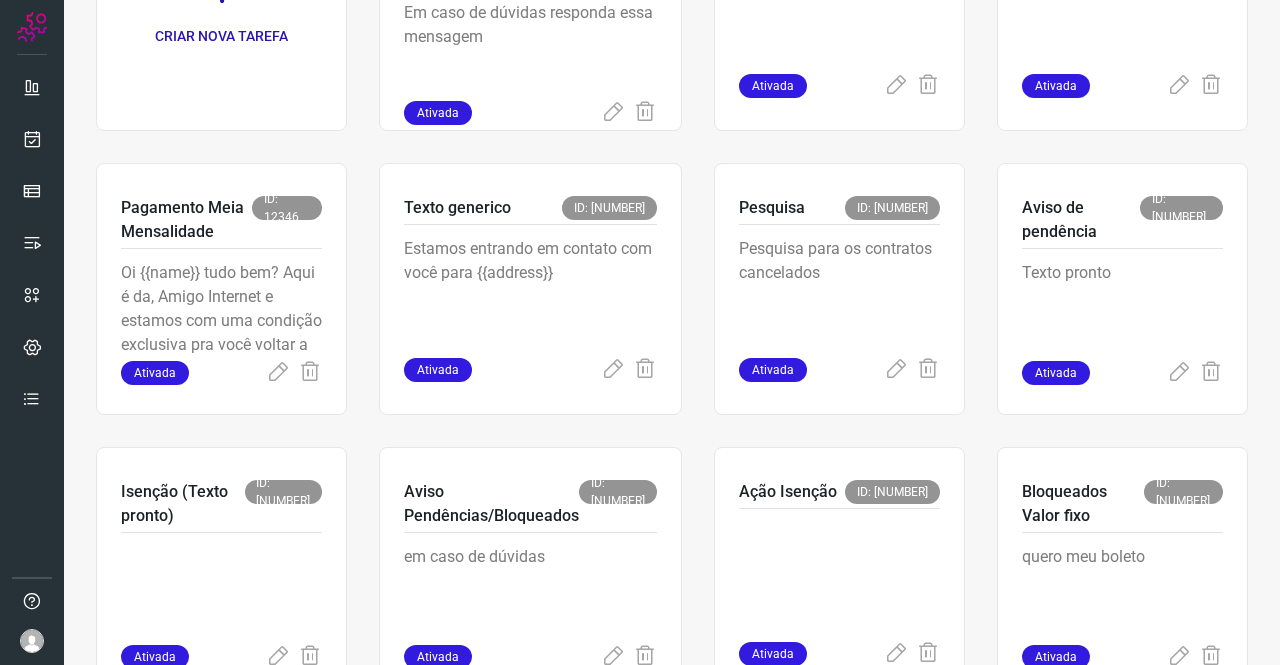 scroll, scrollTop: 180, scrollLeft: 0, axis: vertical 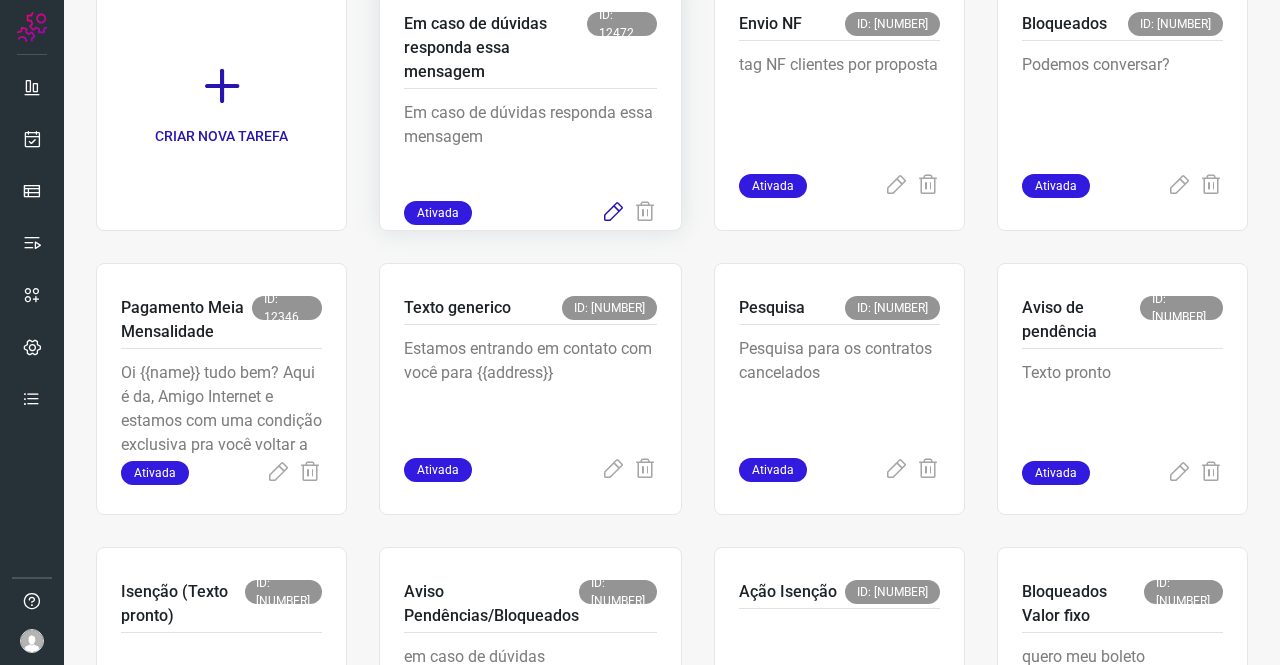 click at bounding box center [613, 213] 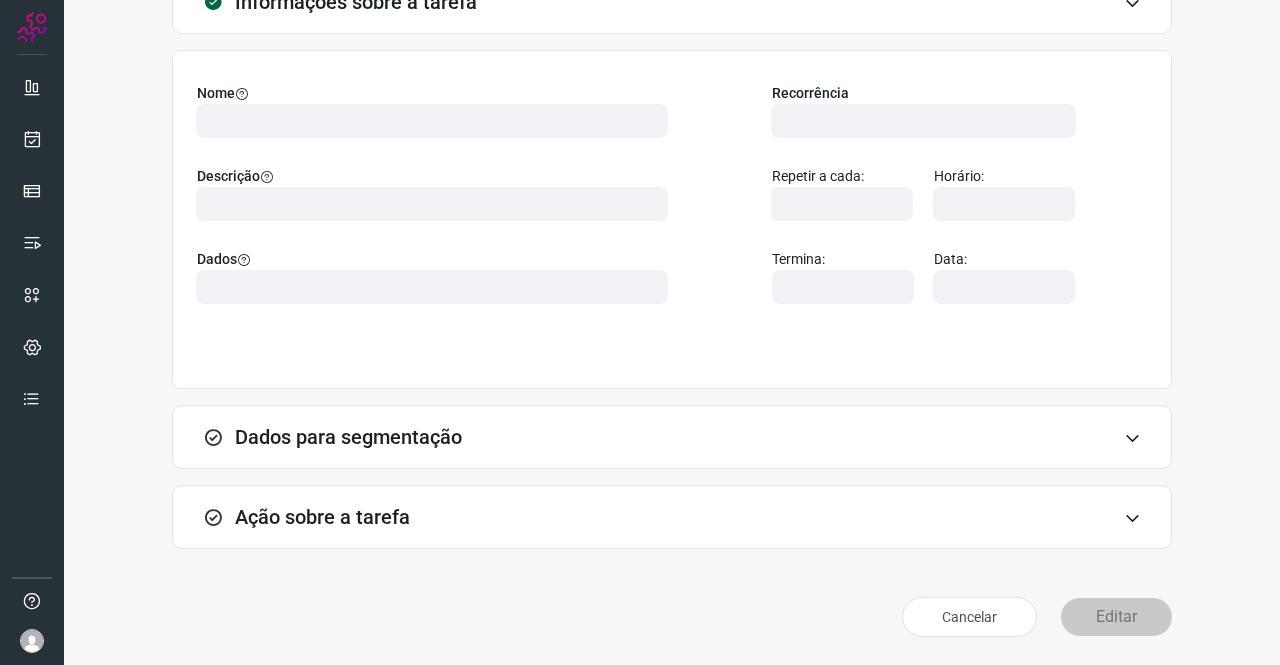 scroll, scrollTop: 115, scrollLeft: 0, axis: vertical 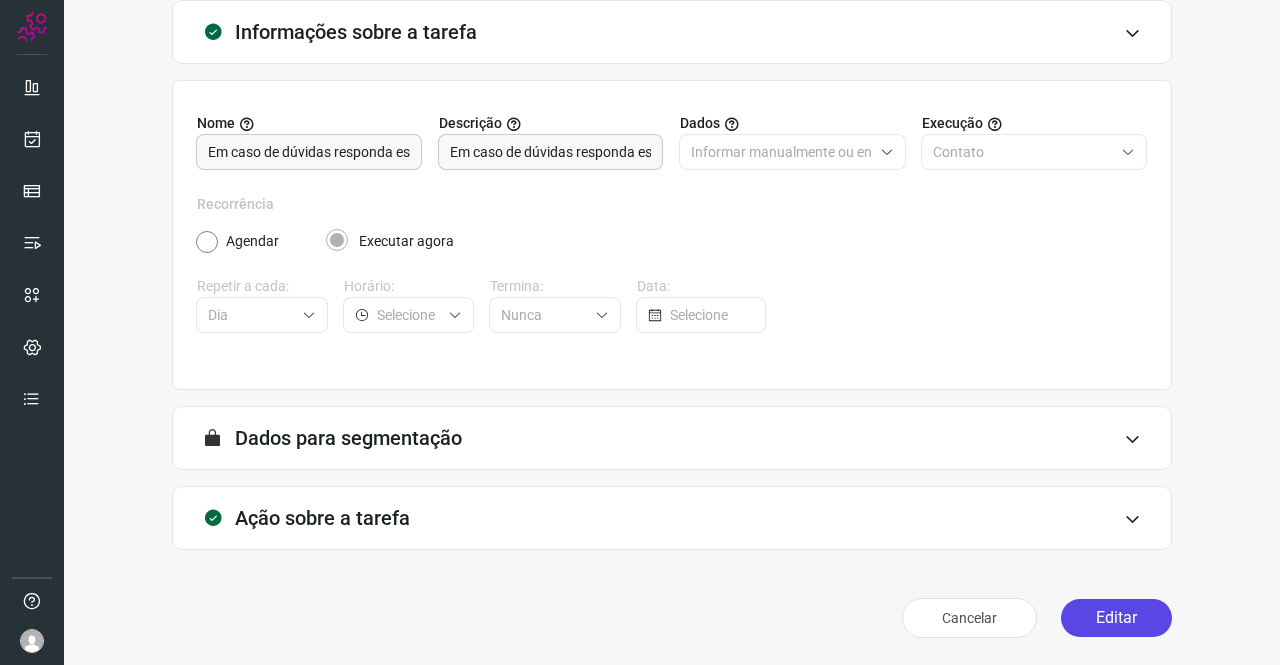 click on "Editar" at bounding box center (1116, 618) 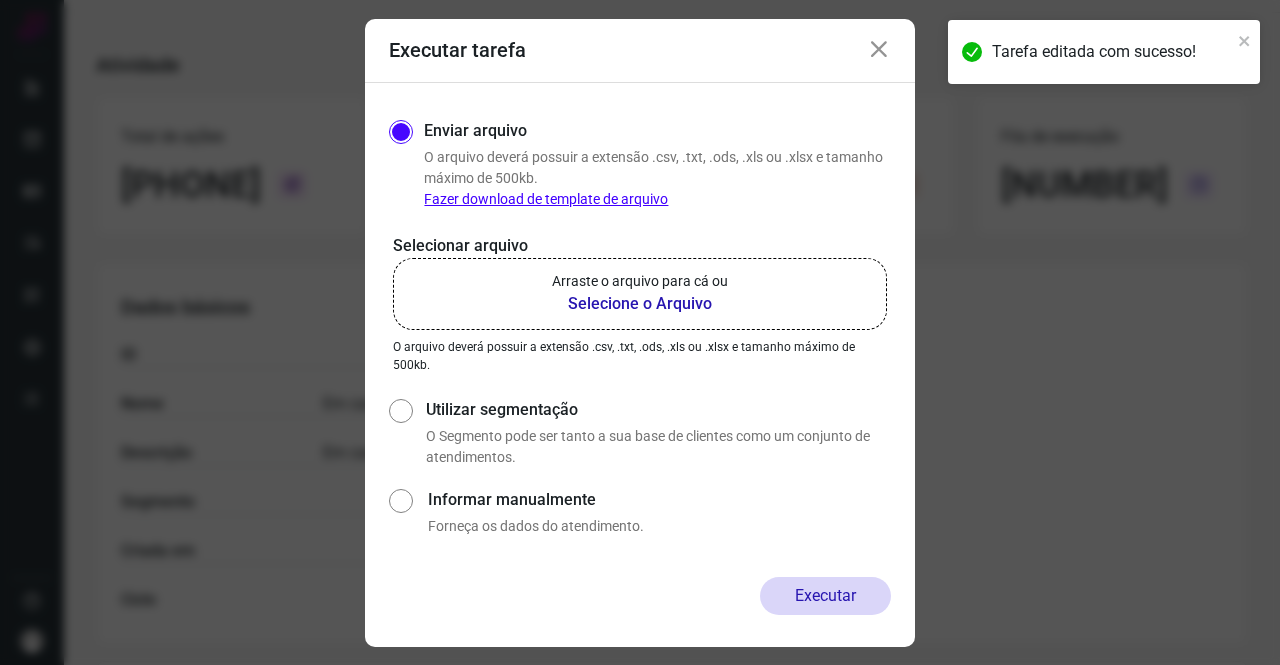 click on "Arraste o arquivo para cá ou" at bounding box center [640, 281] 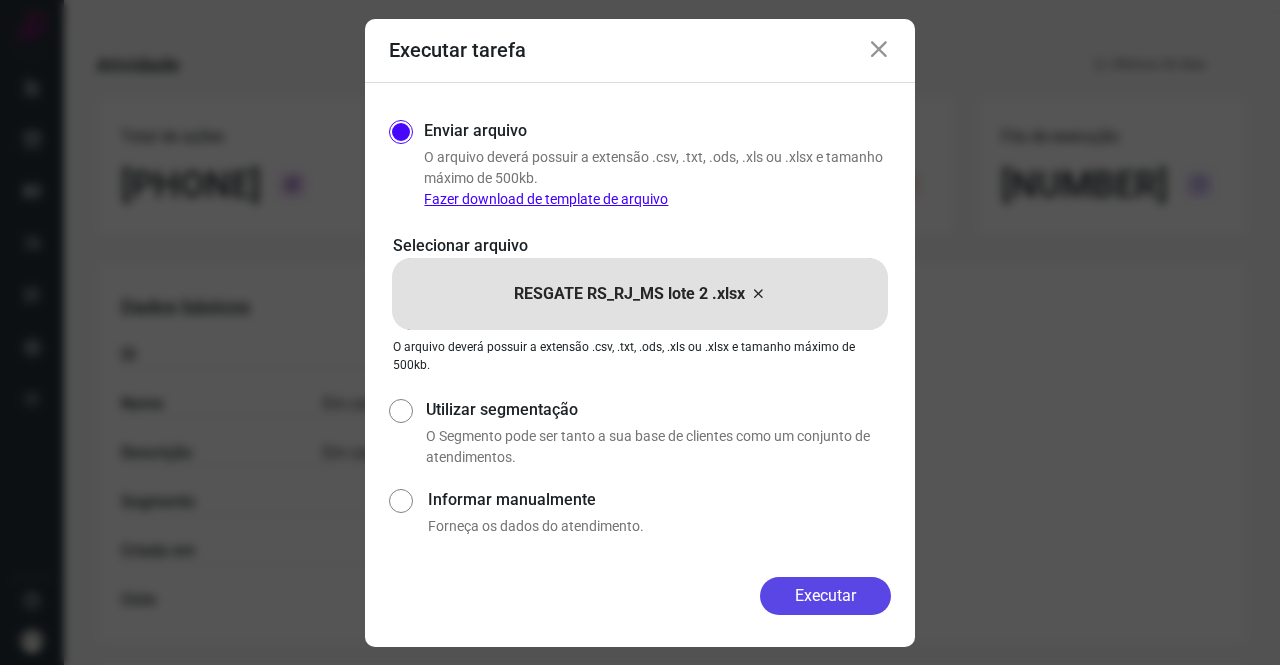 click on "Executar" at bounding box center [825, 596] 